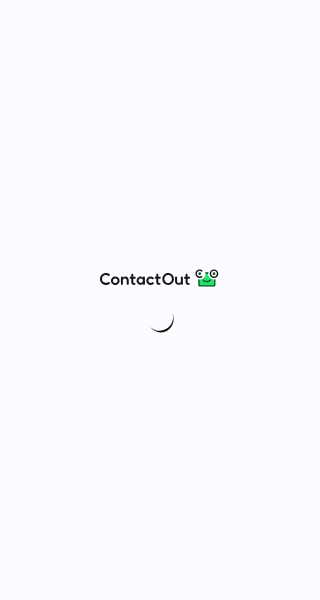 scroll, scrollTop: 0, scrollLeft: 0, axis: both 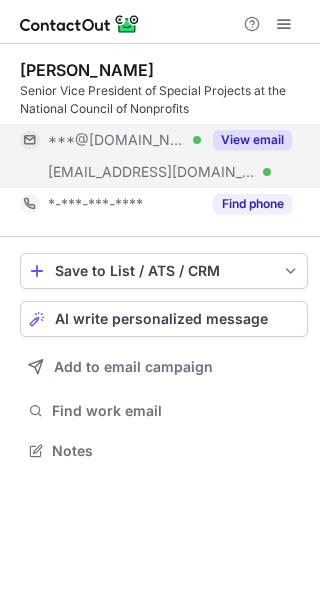 click on "***@[DOMAIN_NAME]" at bounding box center (117, 140) 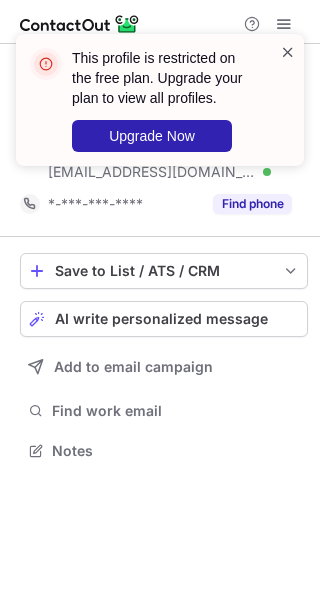 click at bounding box center [288, 52] 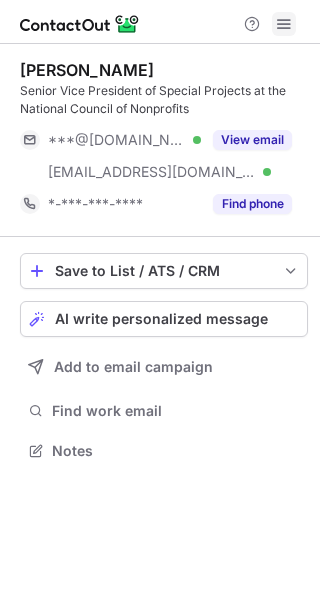 click at bounding box center [284, 24] 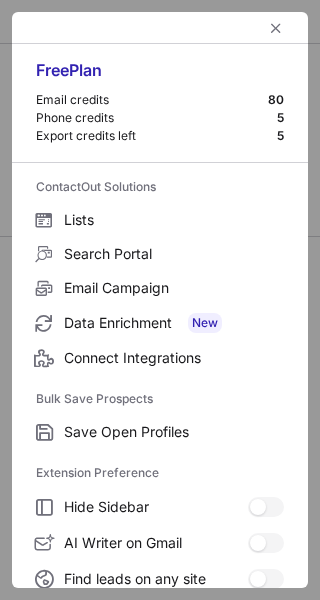 scroll, scrollTop: 233, scrollLeft: 0, axis: vertical 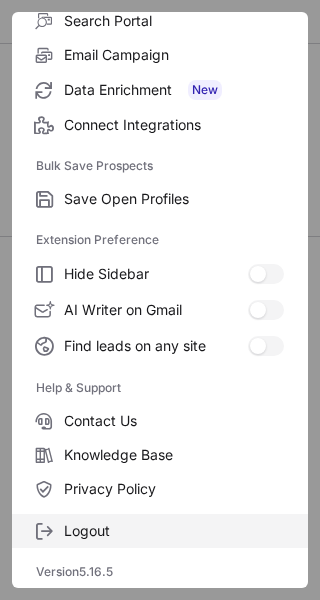 click on "Logout" at bounding box center [174, 531] 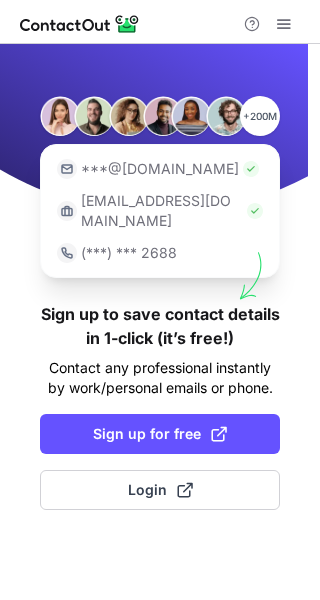 click at bounding box center [219, 434] 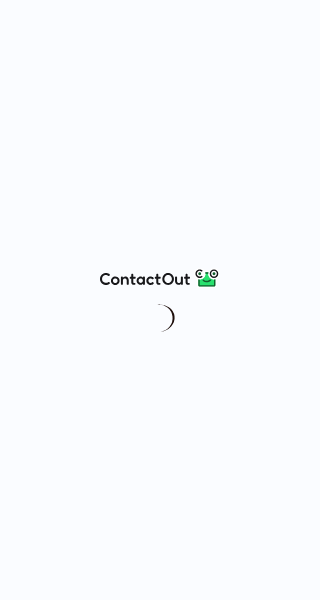scroll, scrollTop: 0, scrollLeft: 0, axis: both 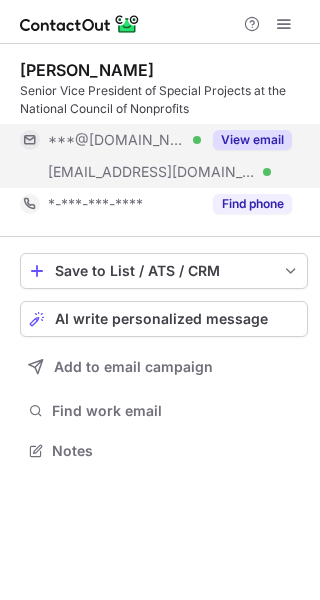 click on "***@gmail.com Verified" at bounding box center (110, 140) 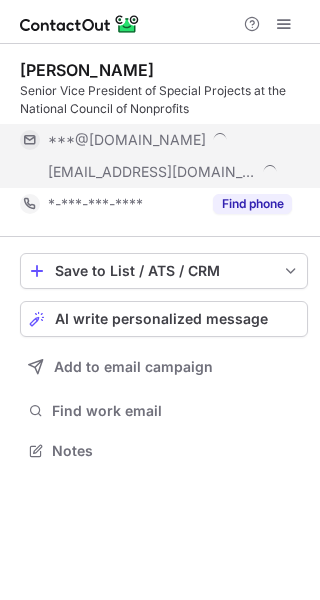 scroll, scrollTop: 10, scrollLeft: 10, axis: both 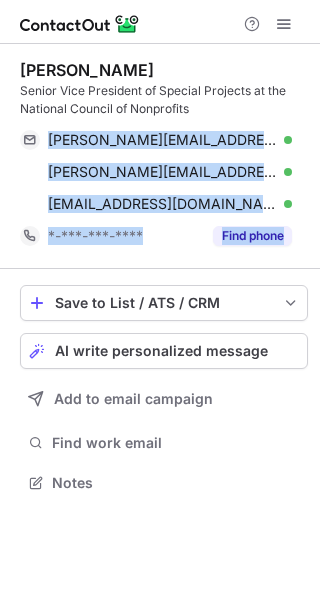 drag, startPoint x: 40, startPoint y: 145, endPoint x: 302, endPoint y: 252, distance: 283.00708 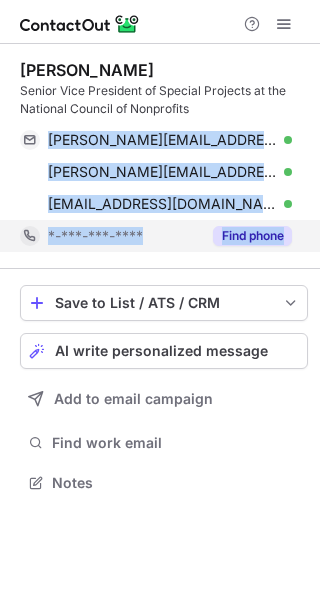 copy on "sarah.gallagher@gmail.com Verified Copy sarah.gallagher@csh.org Verified Copy sgallagher@councilofnonprofits.org Verified Copy *-***-***-**** Find phone" 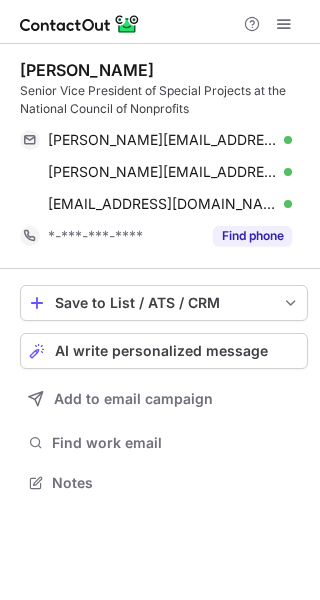 click on "Sarah Gallagher" at bounding box center [87, 70] 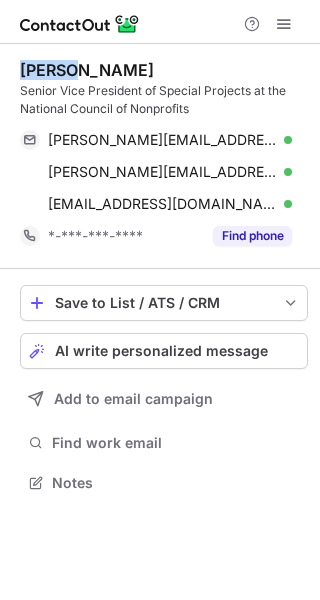 click on "Sarah Gallagher" at bounding box center [87, 70] 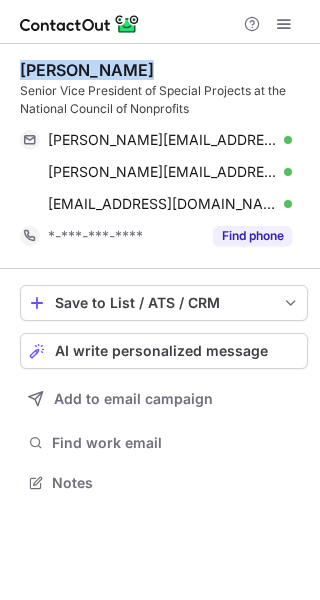 click on "Sarah Gallagher" at bounding box center [87, 70] 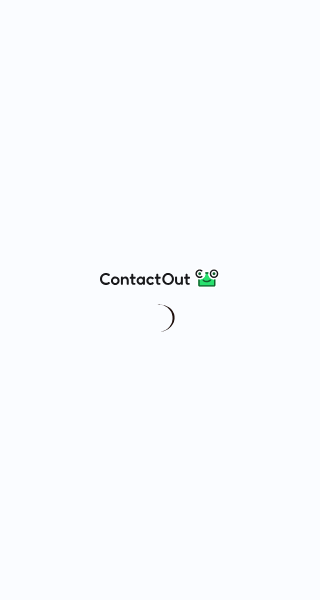 scroll, scrollTop: 0, scrollLeft: 0, axis: both 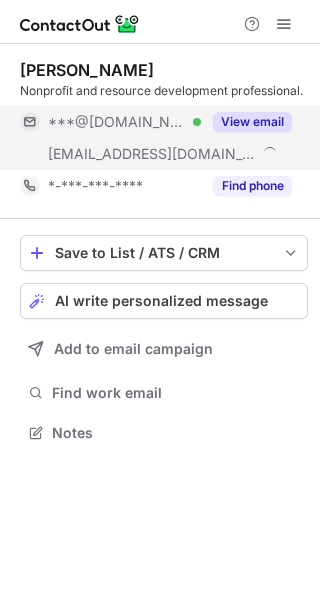 click on "***@gmail.com" at bounding box center [117, 122] 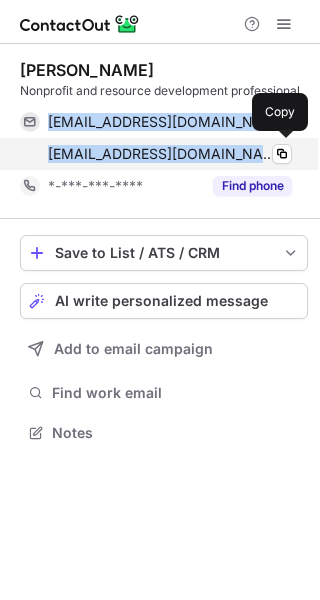 drag, startPoint x: 45, startPoint y: 120, endPoint x: 287, endPoint y: 164, distance: 245.96748 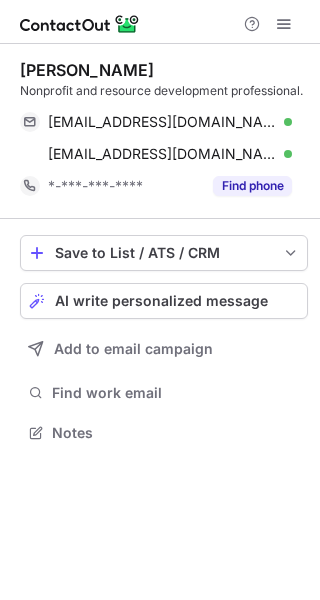 click on "Rob Hoshaw" at bounding box center [87, 70] 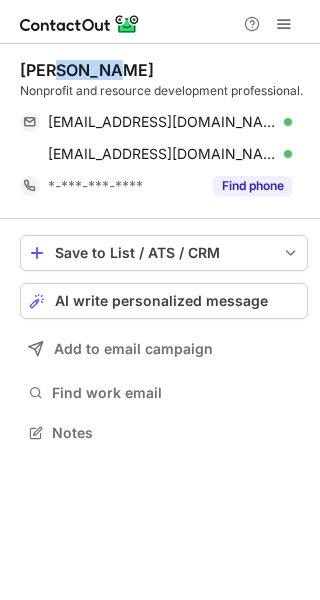 click on "Rob Hoshaw" at bounding box center [87, 70] 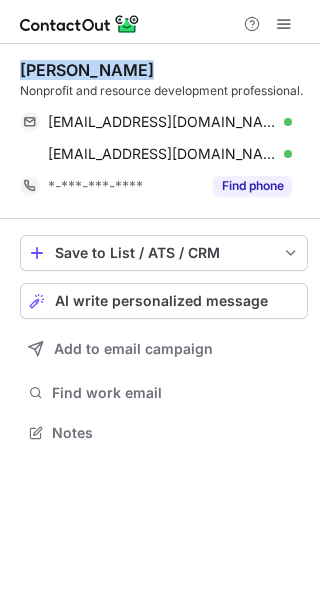 click on "Rob Hoshaw" at bounding box center (87, 70) 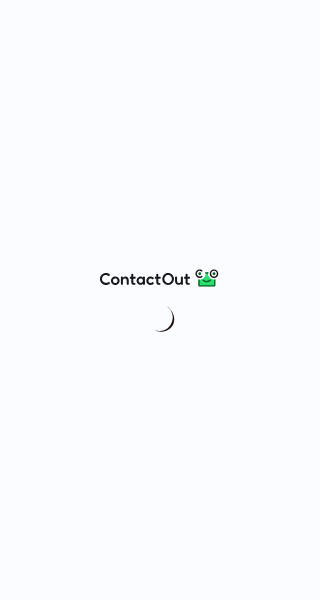 scroll, scrollTop: 0, scrollLeft: 0, axis: both 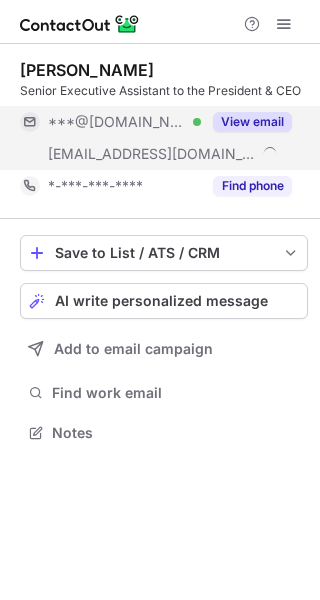 click on "***@[DOMAIN_NAME]" at bounding box center (117, 122) 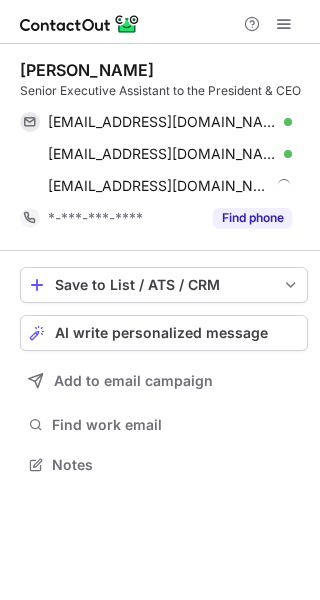 scroll, scrollTop: 10, scrollLeft: 10, axis: both 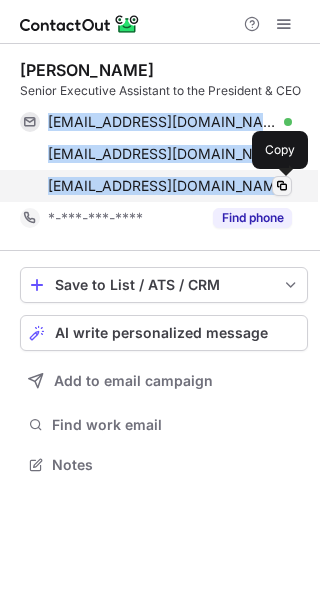drag, startPoint x: 43, startPoint y: 127, endPoint x: 280, endPoint y: 187, distance: 244.47699 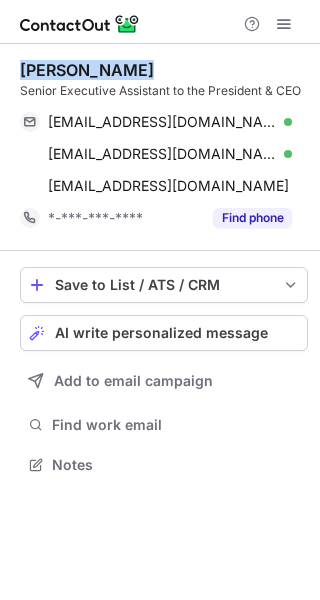 drag, startPoint x: 19, startPoint y: 69, endPoint x: 147, endPoint y: 63, distance: 128.14055 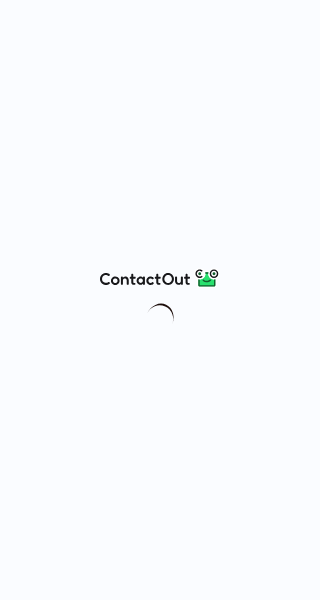 scroll, scrollTop: 0, scrollLeft: 0, axis: both 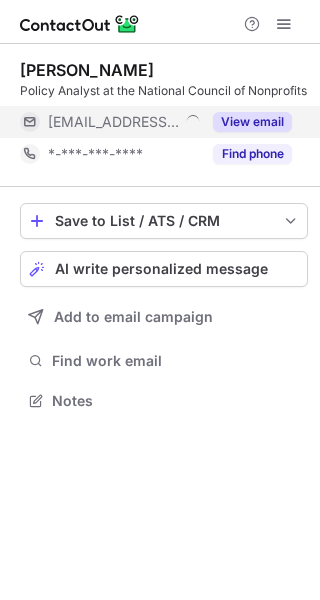 click on "[EMAIL_ADDRESS][DOMAIN_NAME]" at bounding box center (113, 122) 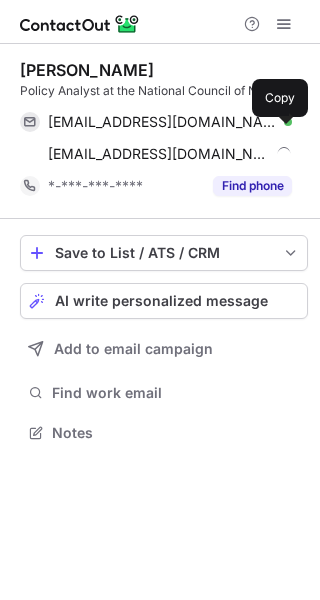 scroll, scrollTop: 10, scrollLeft: 10, axis: both 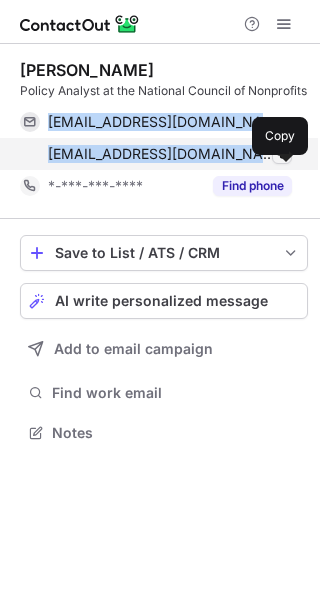 drag, startPoint x: 46, startPoint y: 143, endPoint x: 273, endPoint y: 174, distance: 229.10696 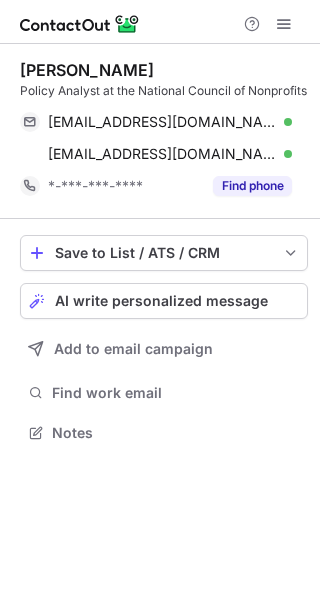click on "Jessica Mendieta" at bounding box center (87, 70) 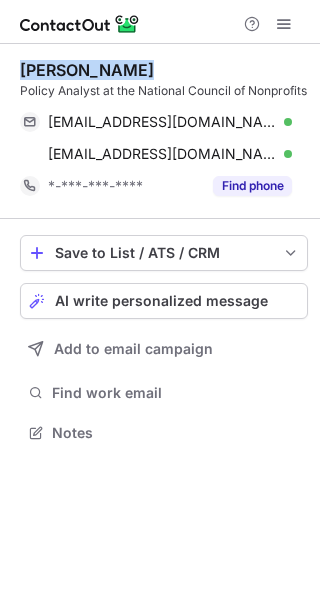 click on "Jessica Mendieta" at bounding box center [87, 70] 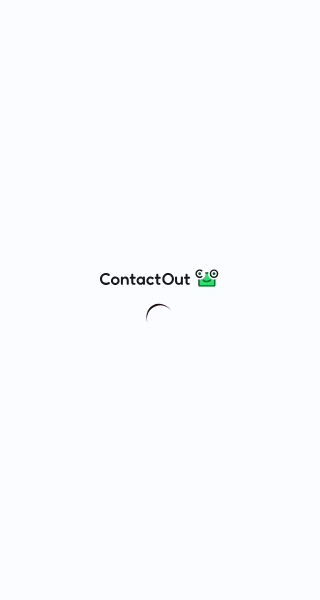 scroll, scrollTop: 0, scrollLeft: 0, axis: both 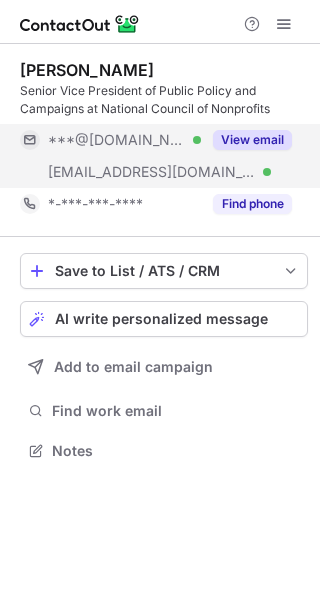 click on "***@[DOMAIN_NAME]" at bounding box center [117, 140] 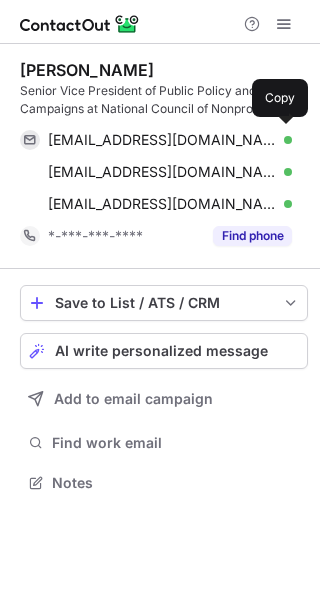 scroll, scrollTop: 10, scrollLeft: 10, axis: both 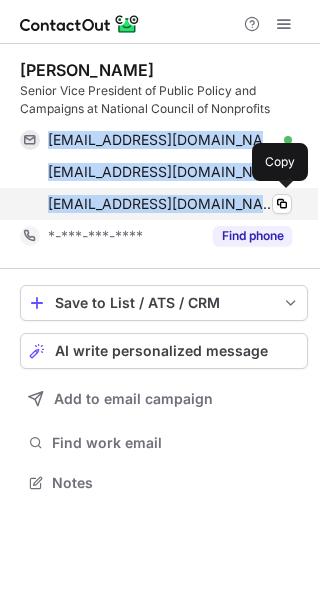 drag, startPoint x: 48, startPoint y: 140, endPoint x: 290, endPoint y: 216, distance: 253.6533 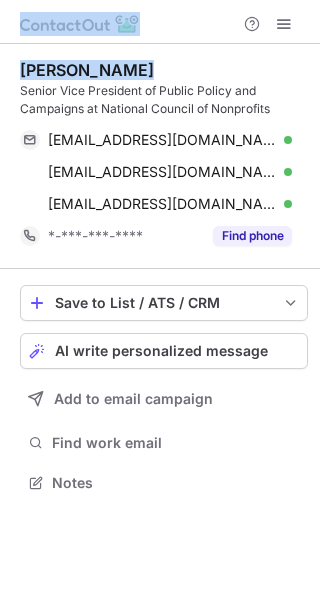 drag, startPoint x: 131, startPoint y: 69, endPoint x: -7, endPoint y: 91, distance: 139.74261 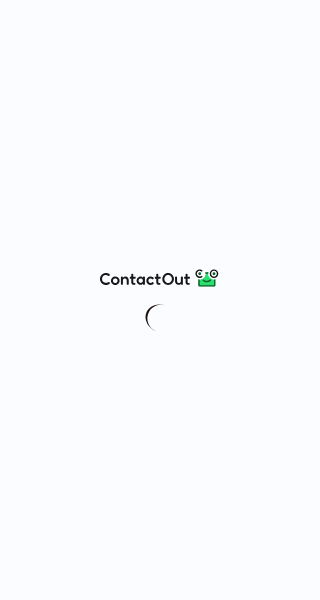 scroll, scrollTop: 0, scrollLeft: 0, axis: both 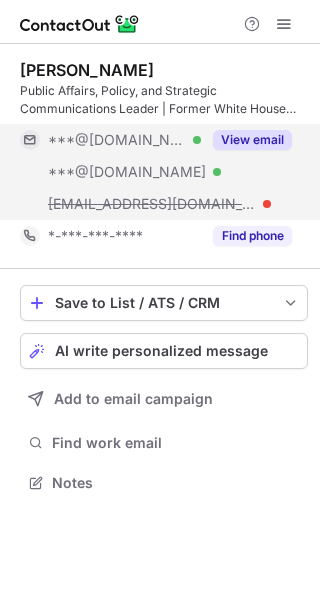 click on "***@[DOMAIN_NAME]" at bounding box center [117, 140] 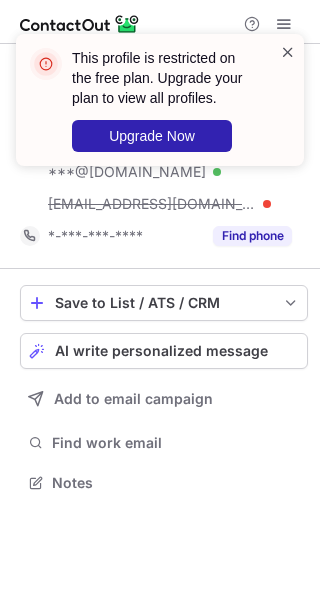 click at bounding box center (288, 52) 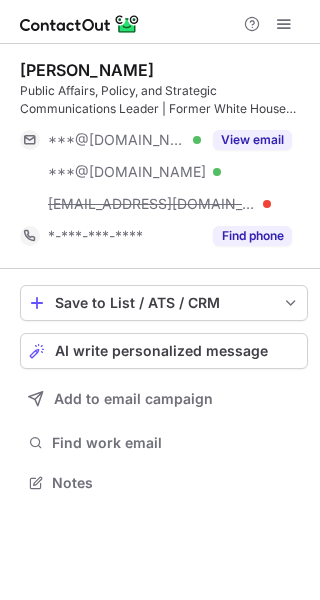click at bounding box center (284, 24) 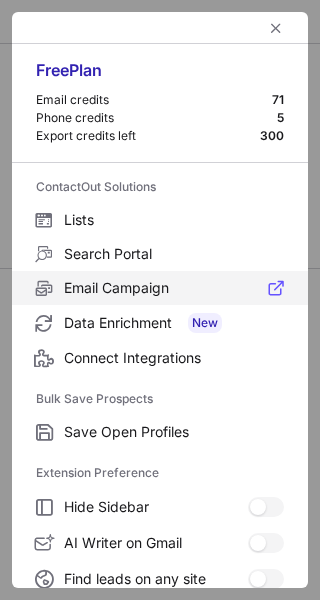 scroll, scrollTop: 233, scrollLeft: 0, axis: vertical 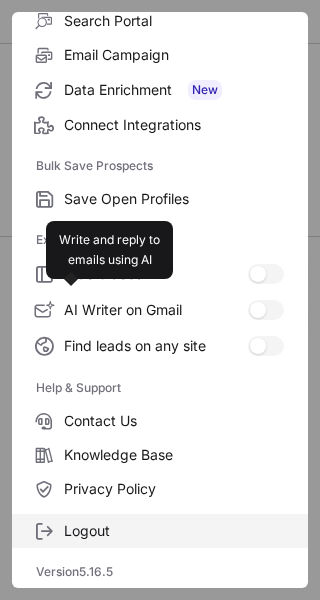 click on "Logout" at bounding box center [174, 531] 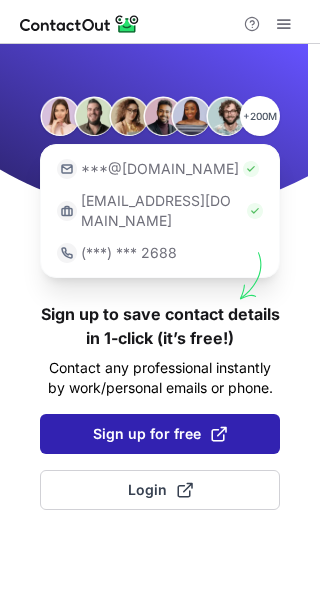 click on "Sign up for free" at bounding box center (160, 434) 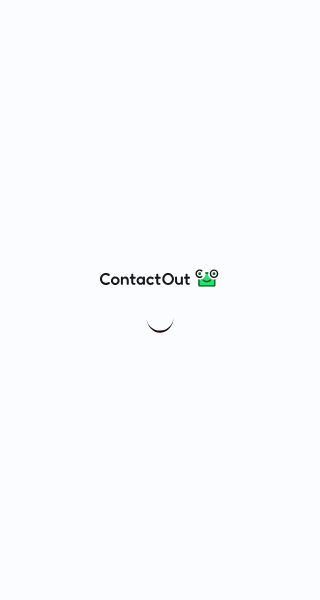 scroll, scrollTop: 0, scrollLeft: 0, axis: both 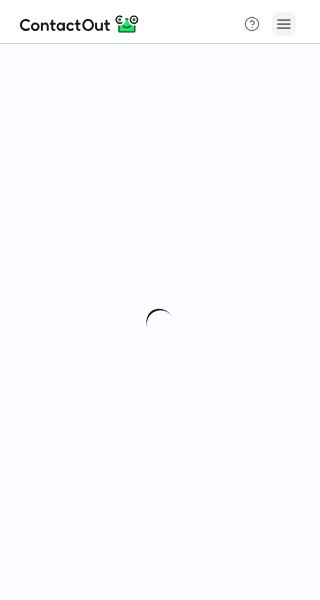 click at bounding box center (284, 24) 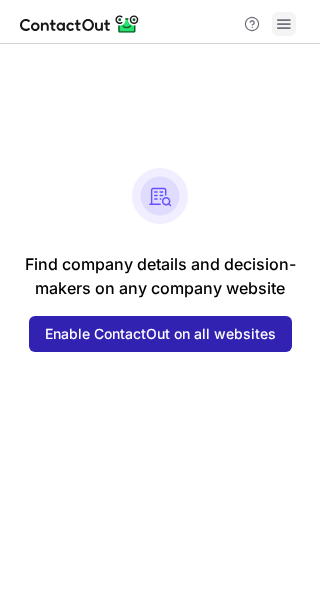 click at bounding box center (284, 24) 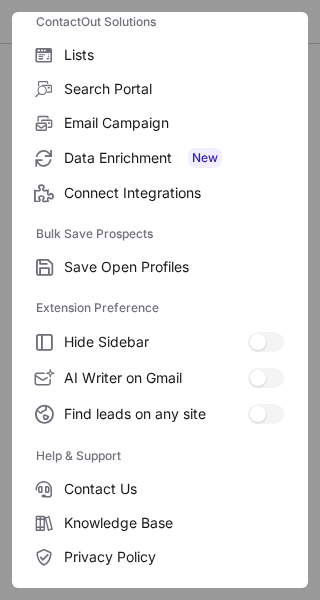 scroll, scrollTop: 233, scrollLeft: 0, axis: vertical 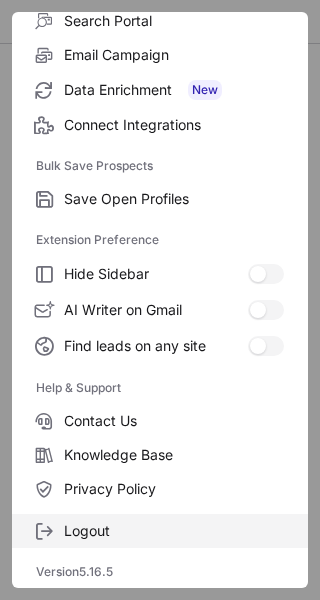 click on "Logout" at bounding box center (174, 531) 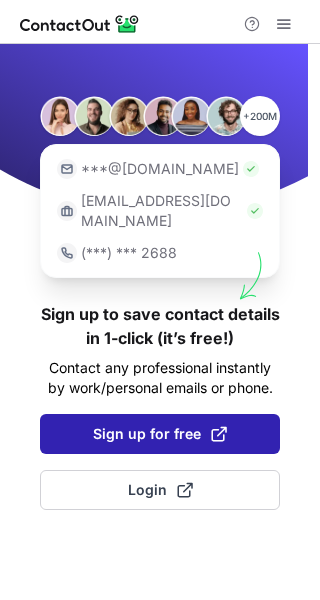 click on "Sign up for free" at bounding box center (160, 434) 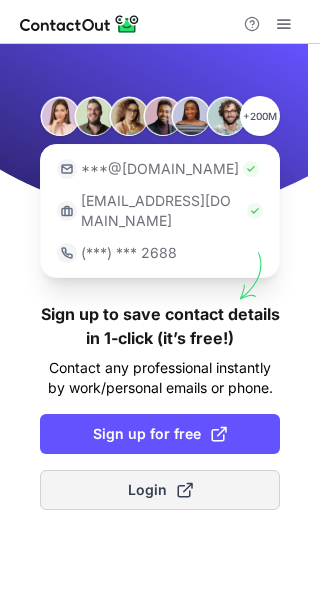 click at bounding box center [185, 490] 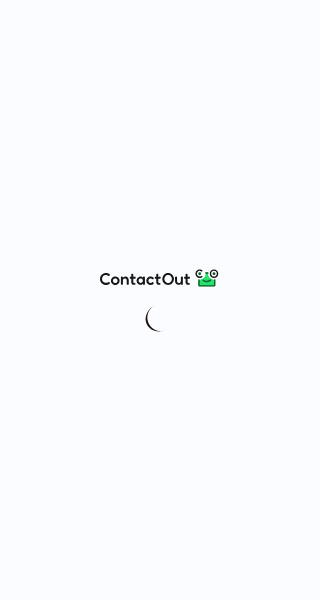 scroll, scrollTop: 0, scrollLeft: 0, axis: both 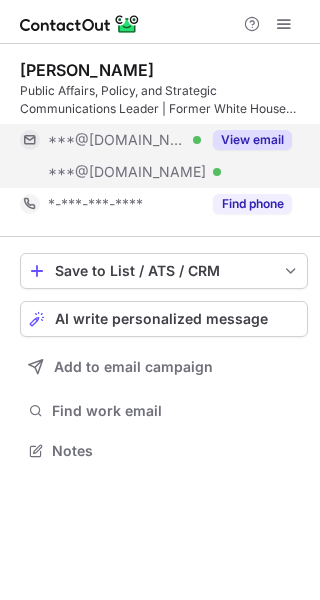 click at bounding box center [197, 140] 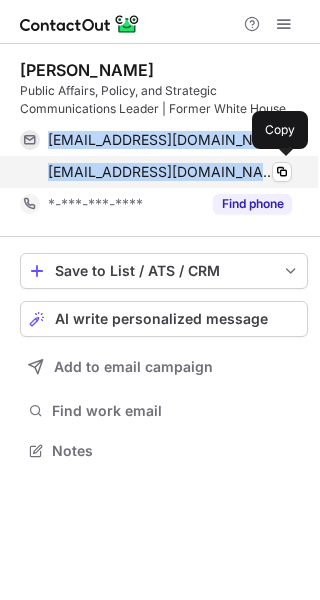 drag, startPoint x: 47, startPoint y: 143, endPoint x: 256, endPoint y: 178, distance: 211.91035 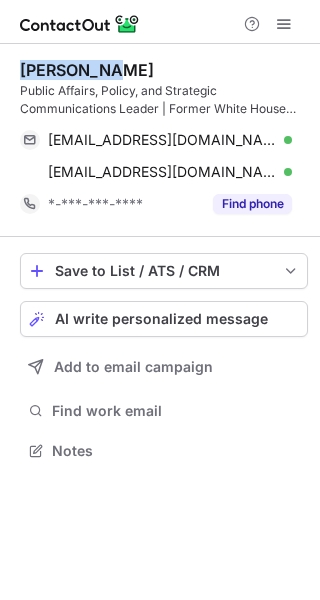 drag, startPoint x: 16, startPoint y: 60, endPoint x: 133, endPoint y: 79, distance: 118.5327 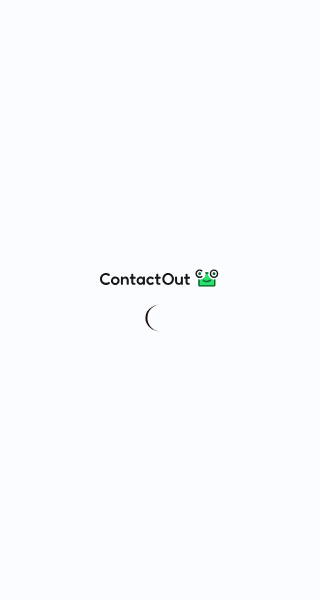 scroll, scrollTop: 0, scrollLeft: 0, axis: both 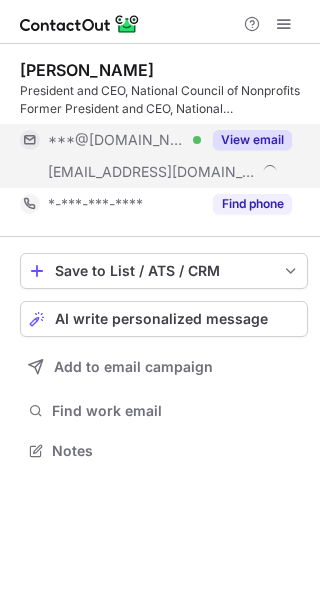 click on "***@[DOMAIN_NAME]" at bounding box center (117, 140) 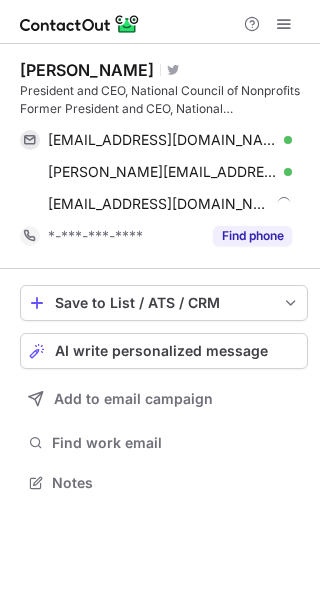 scroll, scrollTop: 10, scrollLeft: 10, axis: both 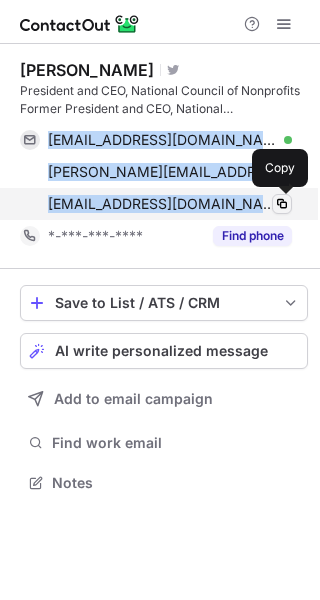 drag, startPoint x: 45, startPoint y: 136, endPoint x: 290, endPoint y: 209, distance: 255.64429 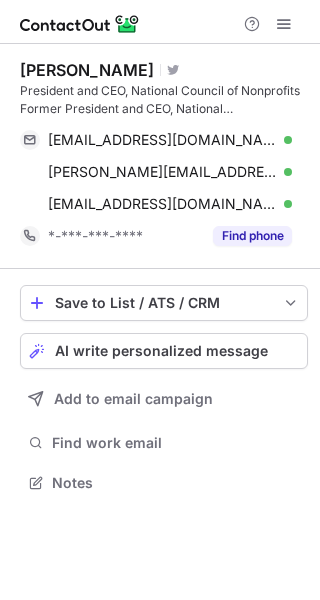 click on "Diane Yentel" at bounding box center (87, 70) 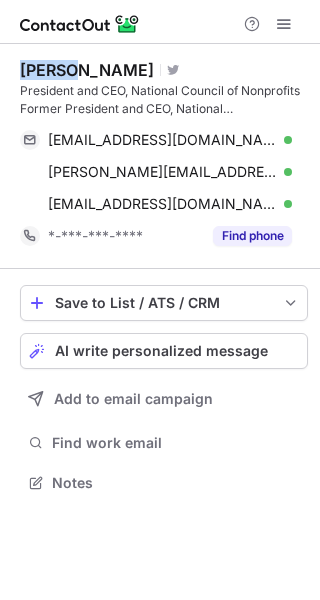 click on "Diane Yentel" at bounding box center [87, 70] 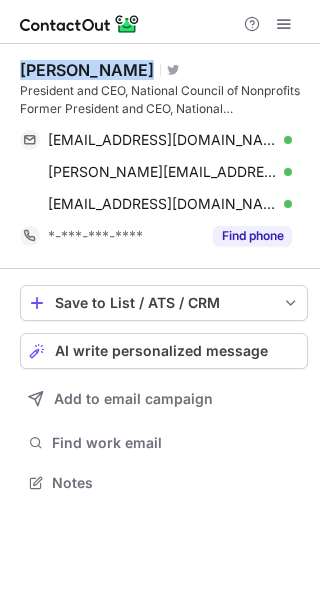 click on "Diane Yentel" at bounding box center [87, 70] 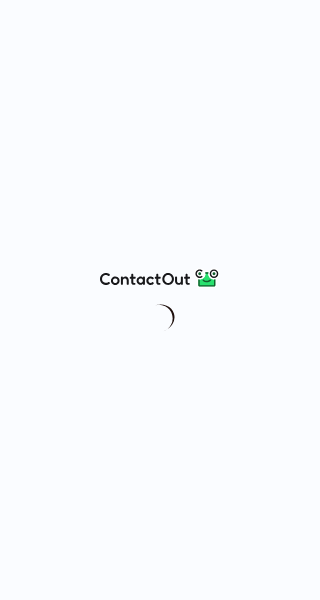 scroll, scrollTop: 0, scrollLeft: 0, axis: both 